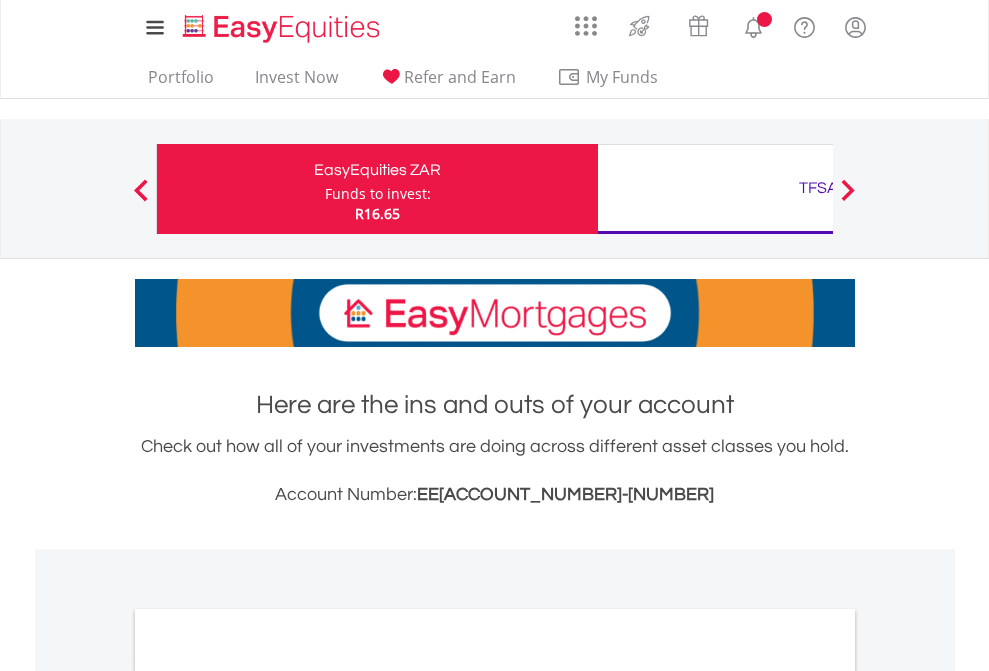 scroll, scrollTop: 0, scrollLeft: 0, axis: both 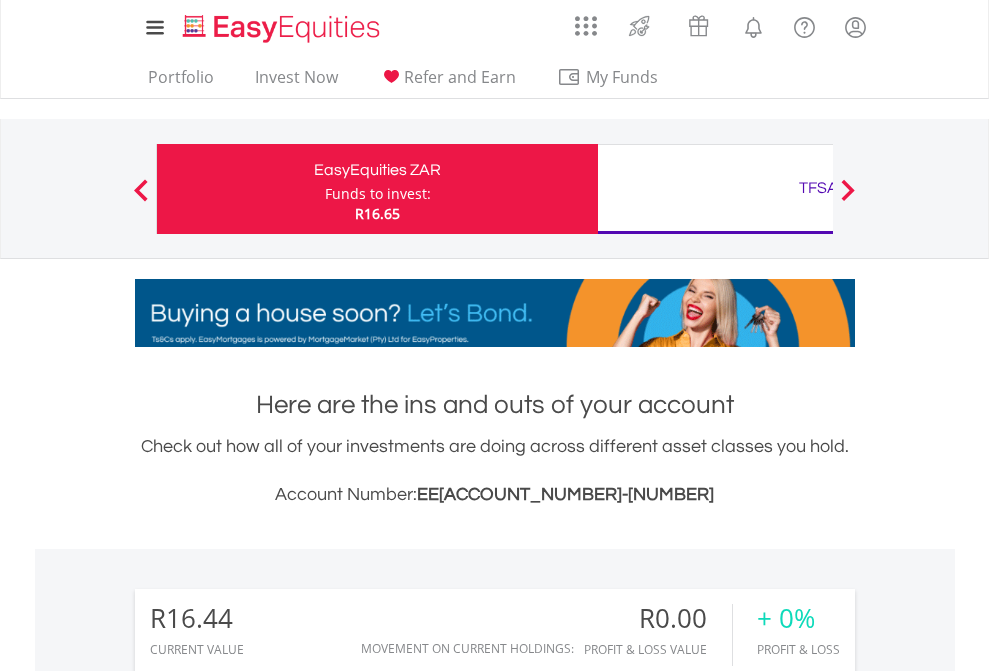 click on "Funds to invest:" at bounding box center [378, 194] 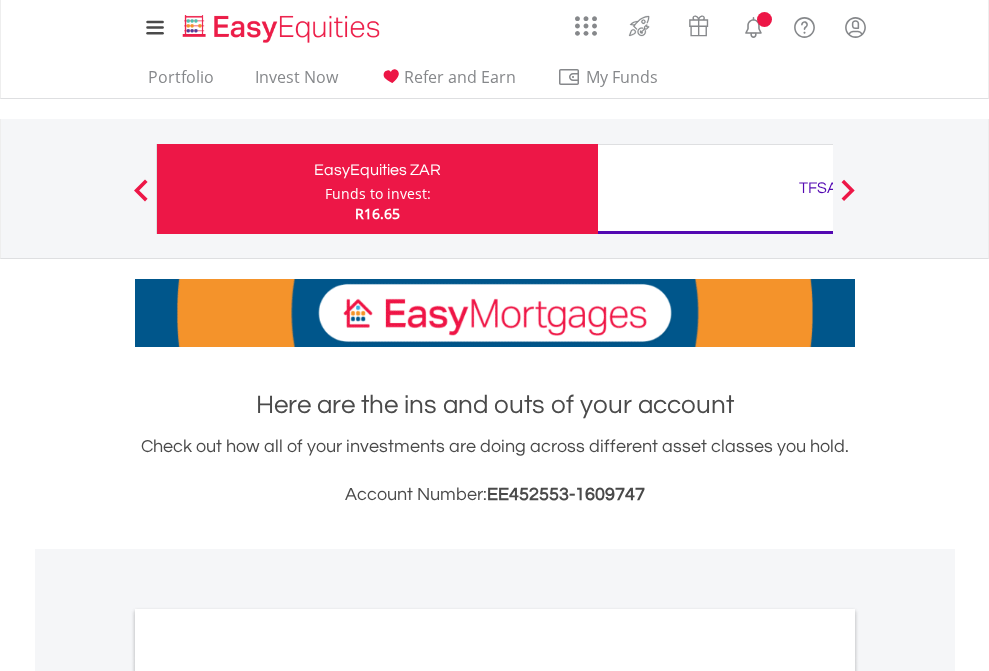 scroll, scrollTop: 0, scrollLeft: 0, axis: both 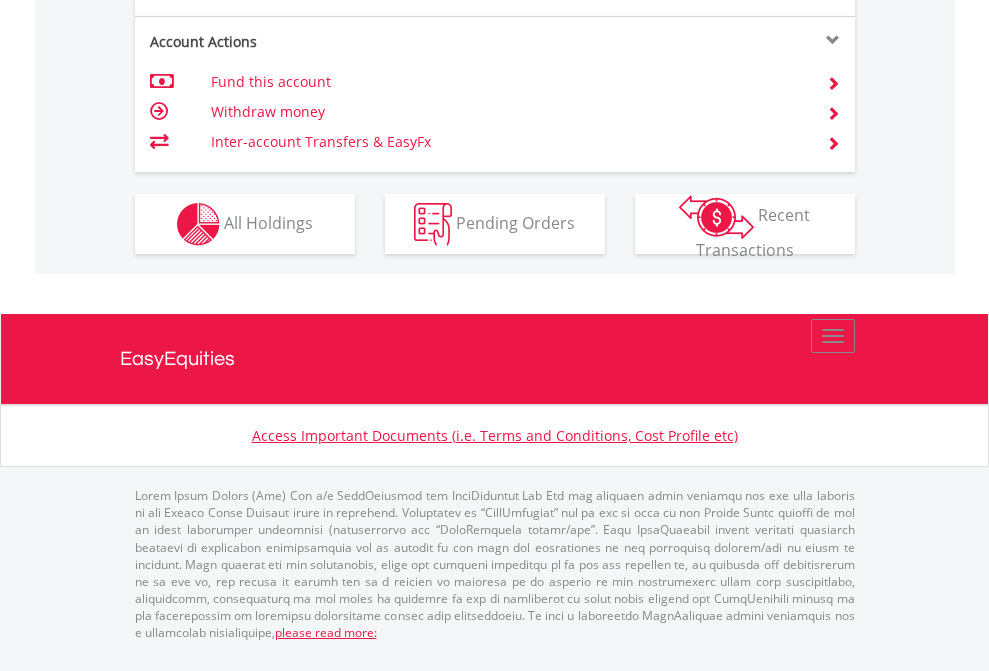 click on "Investment types" at bounding box center [706, -337] 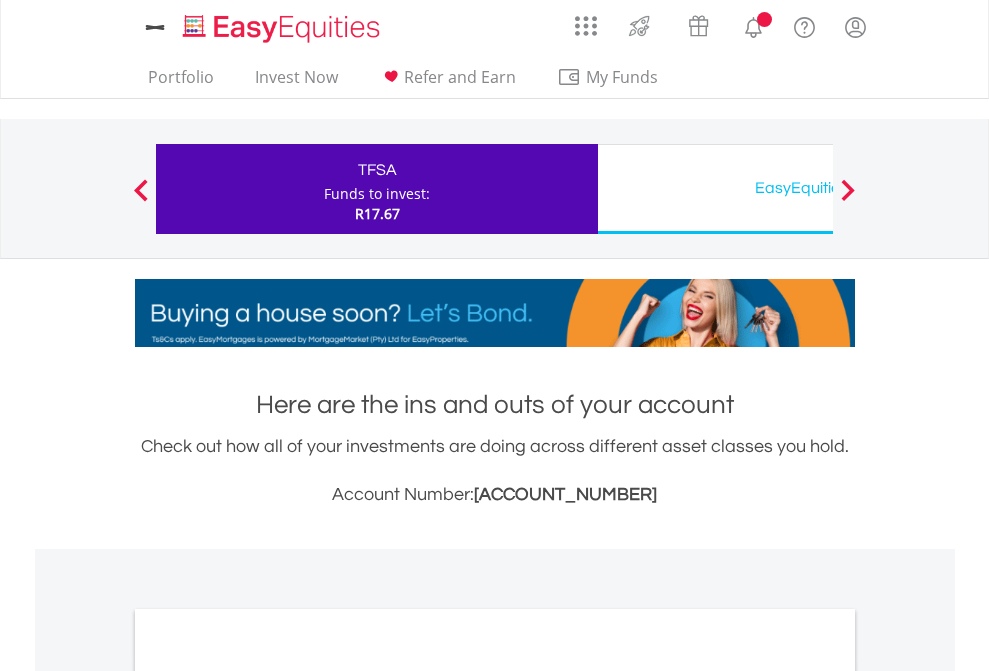 scroll, scrollTop: 0, scrollLeft: 0, axis: both 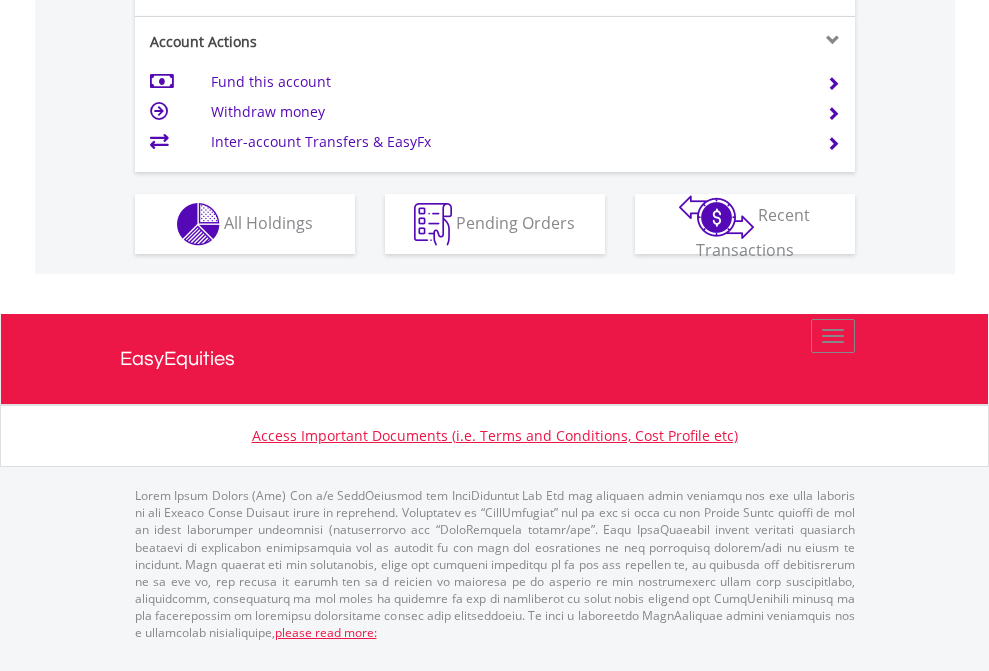 click on "Investment types" at bounding box center (706, -337) 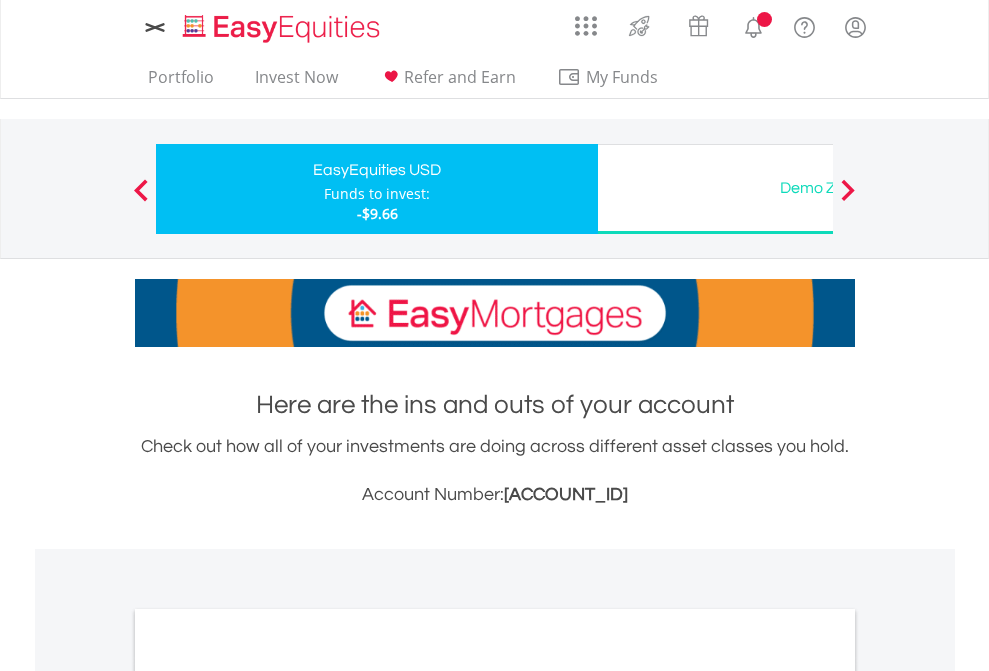 scroll, scrollTop: 0, scrollLeft: 0, axis: both 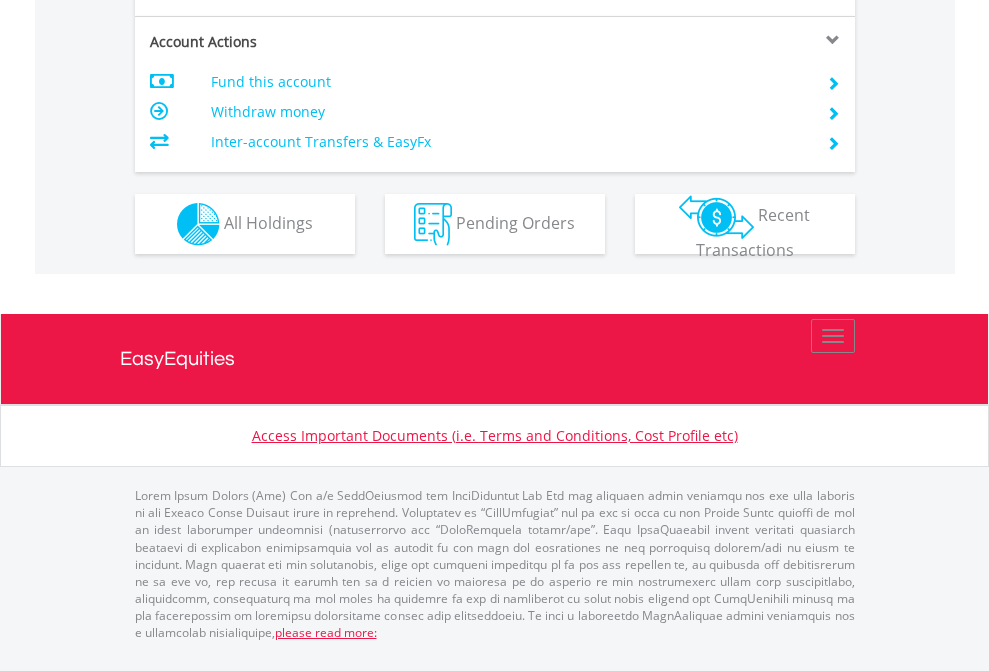 click on "Investment types" at bounding box center [706, -337] 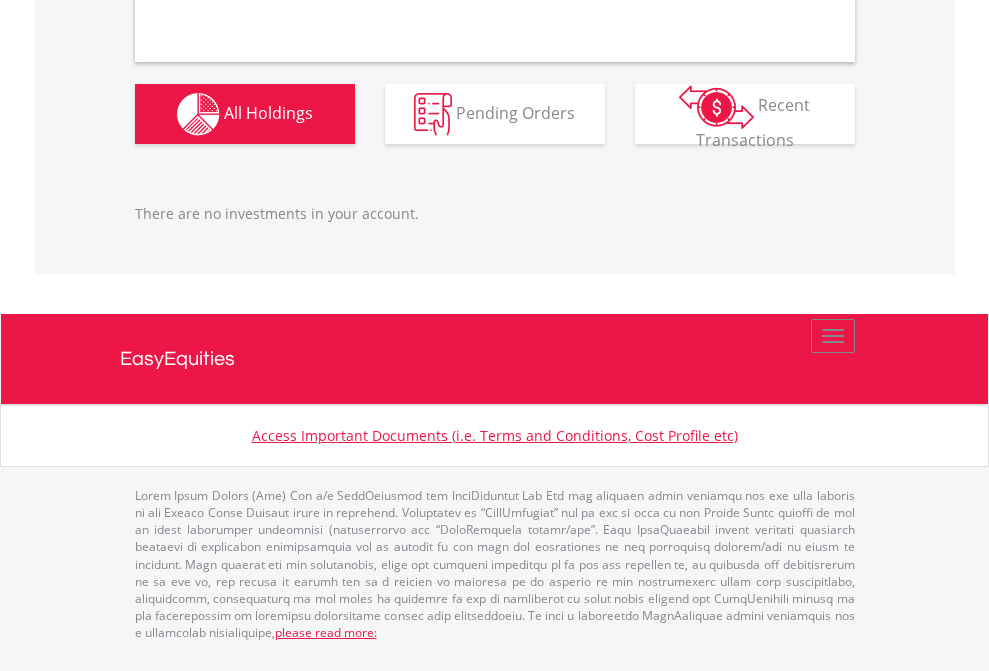 scroll, scrollTop: 1987, scrollLeft: 0, axis: vertical 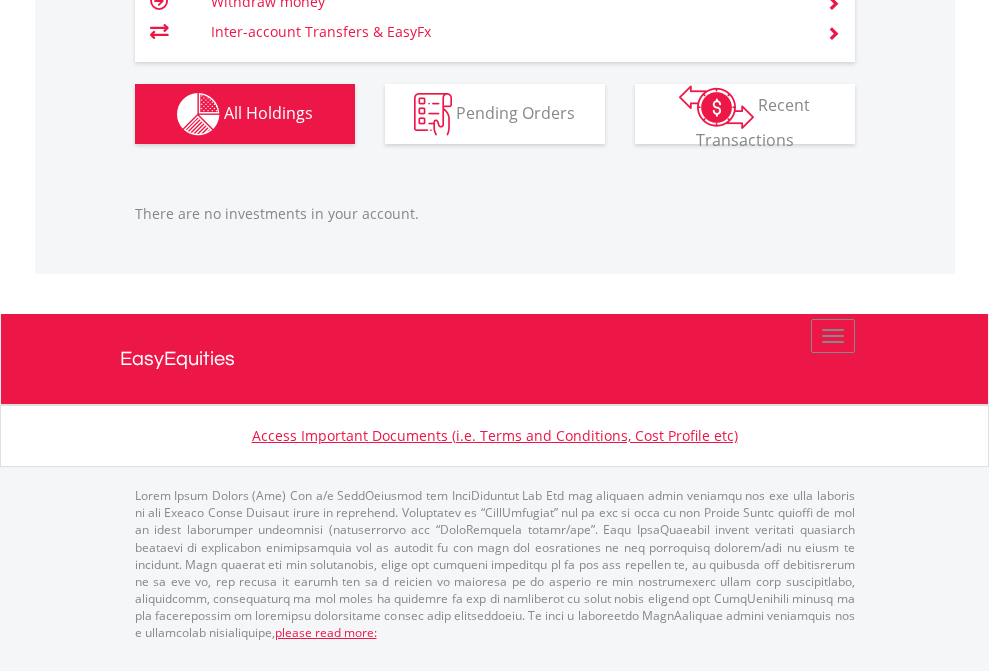click on "TFSA" at bounding box center [818, -1166] 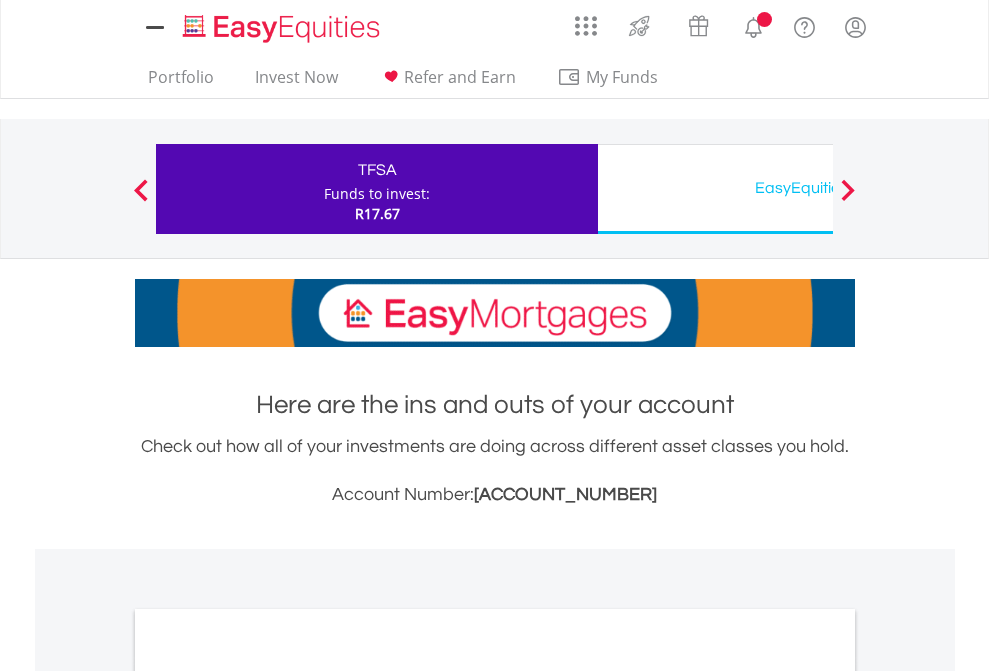 scroll, scrollTop: 0, scrollLeft: 0, axis: both 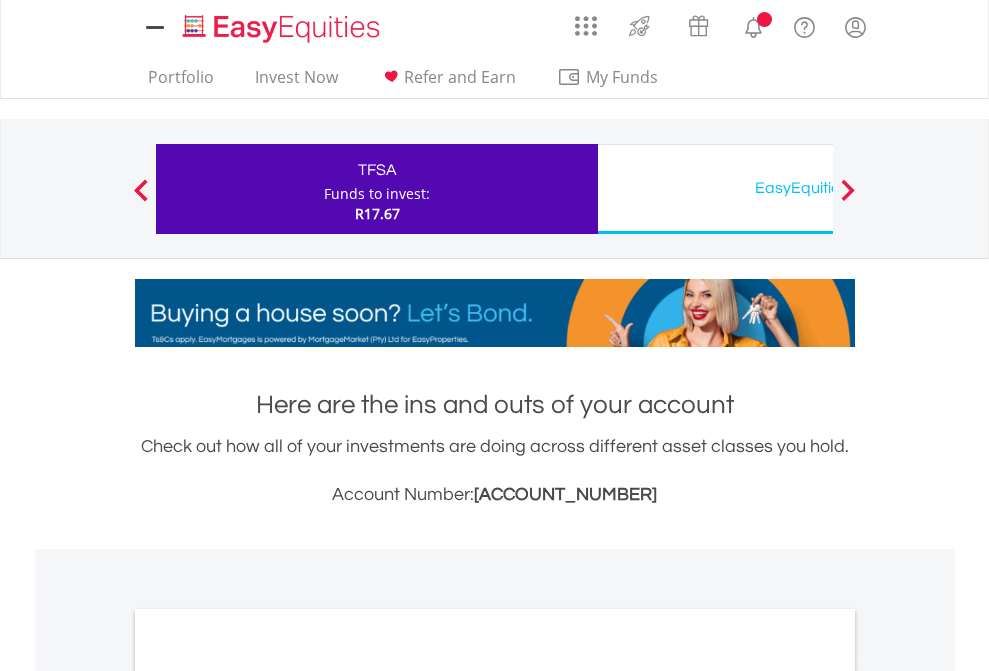 click on "All Holdings" at bounding box center (268, 1096) 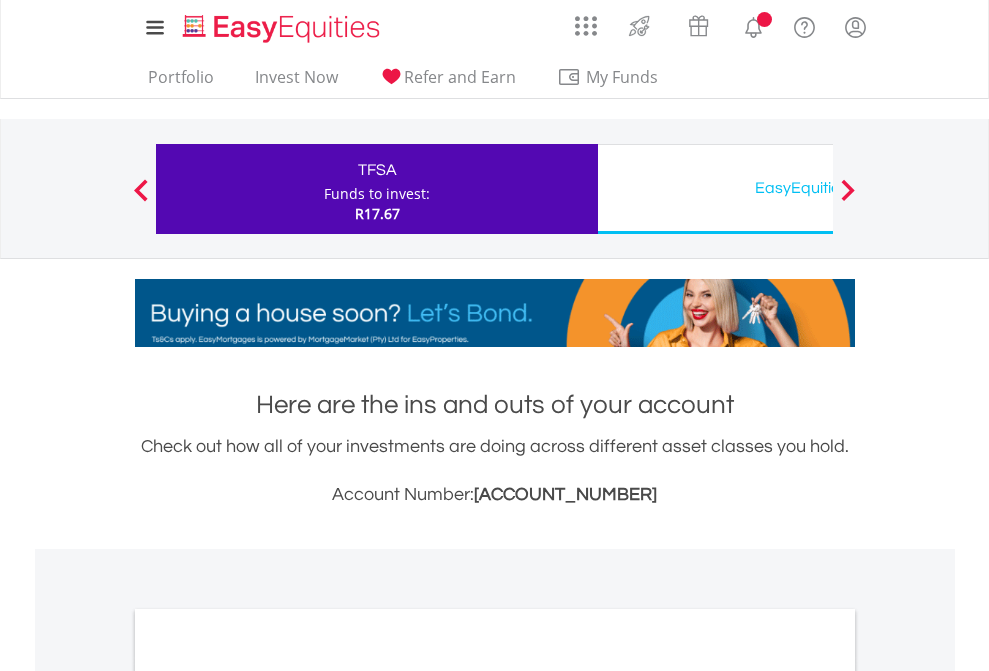 scroll, scrollTop: 1202, scrollLeft: 0, axis: vertical 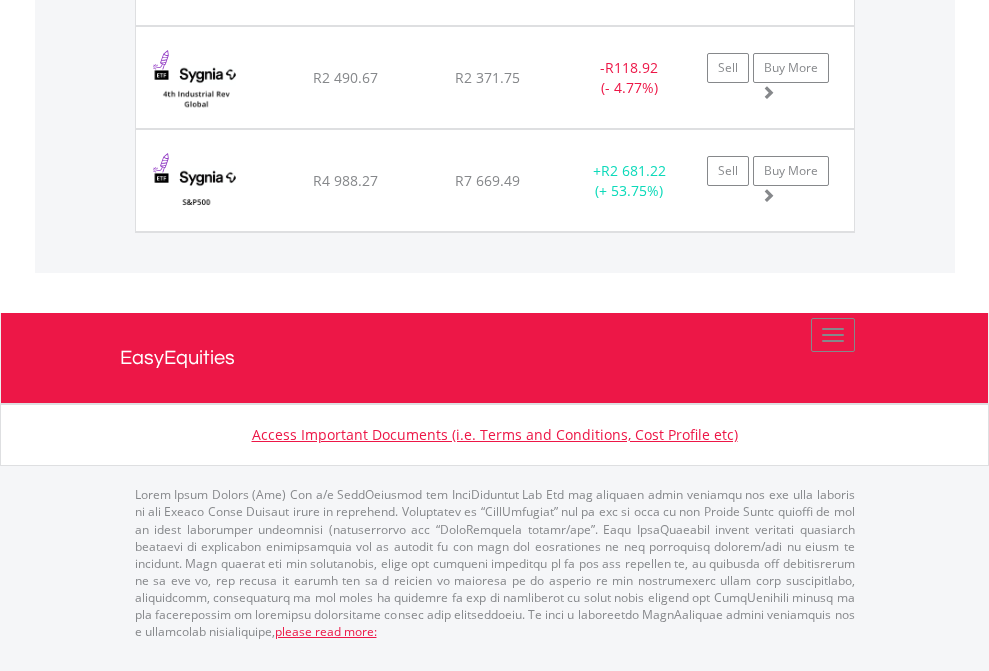 click on "EasyEquities USD" at bounding box center [818, -1791] 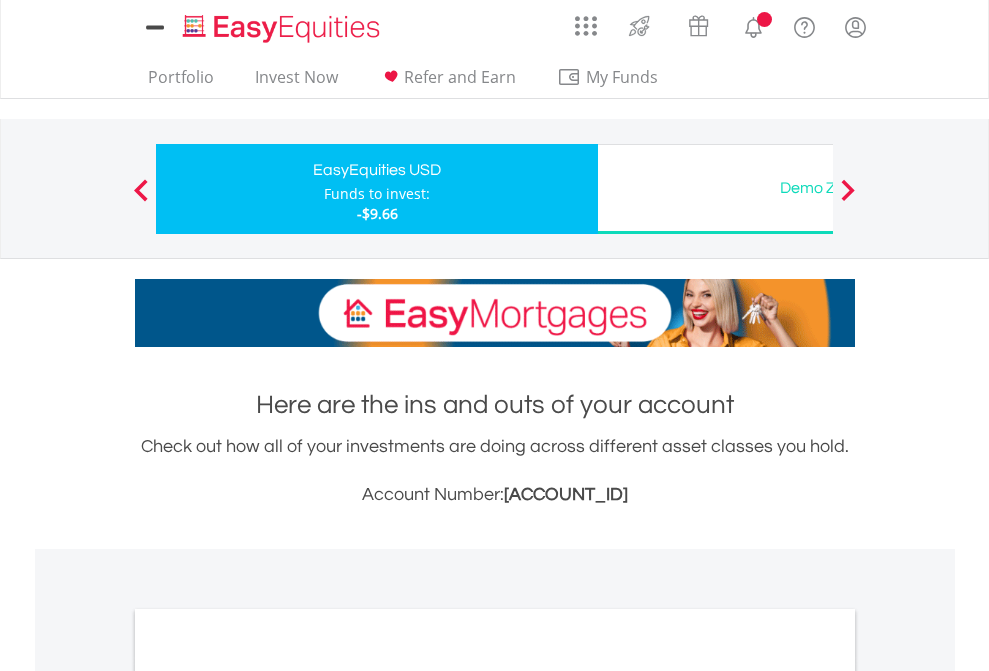 scroll, scrollTop: 0, scrollLeft: 0, axis: both 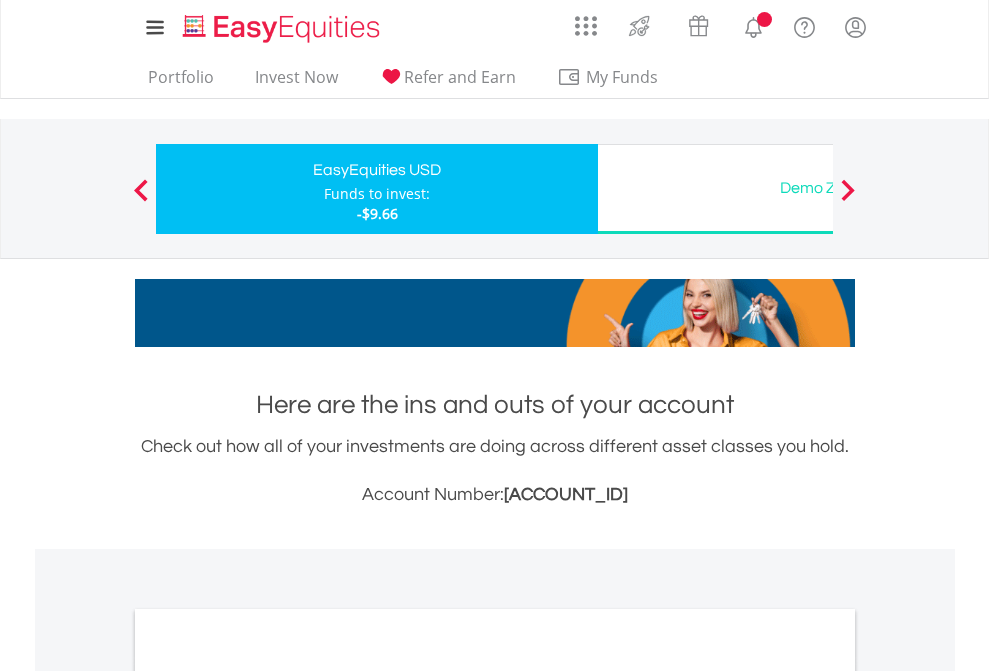 click on "All Holdings" at bounding box center (268, 1096) 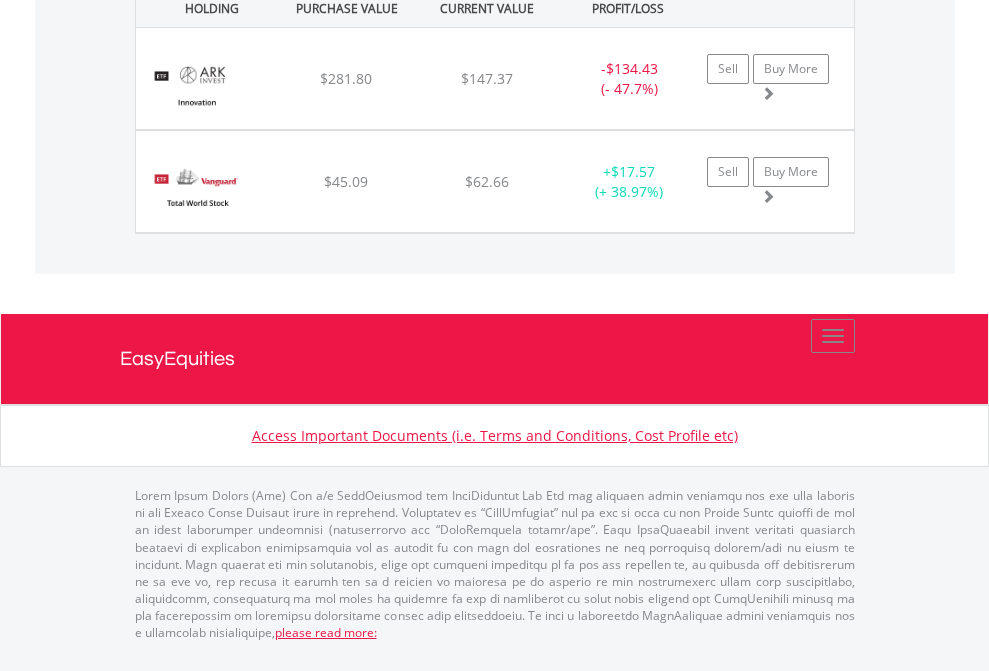 scroll, scrollTop: 2225, scrollLeft: 0, axis: vertical 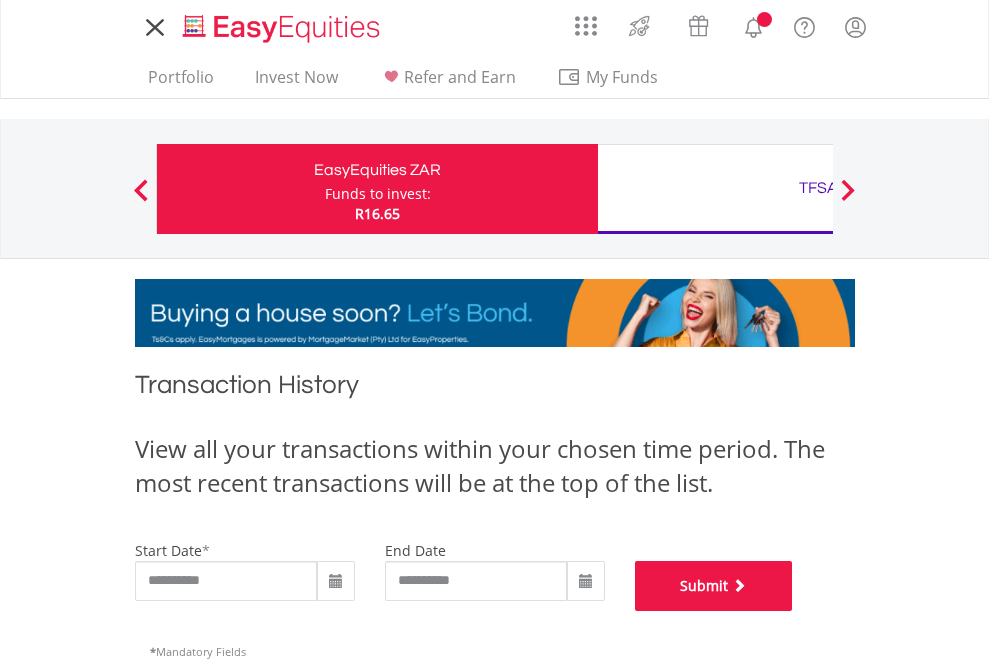 click on "Submit" at bounding box center (714, 586) 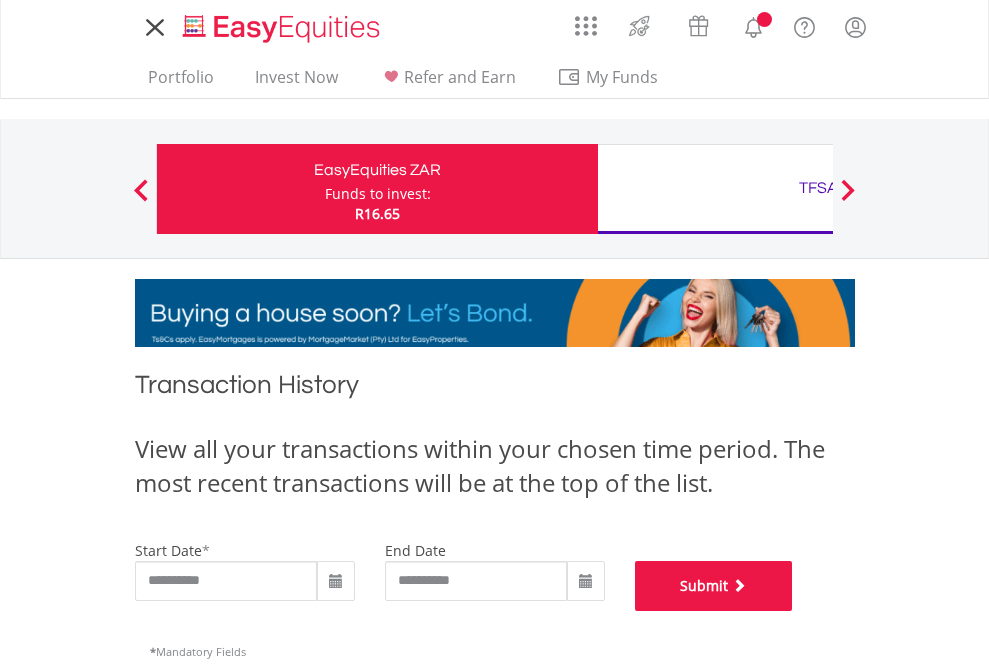 scroll, scrollTop: 811, scrollLeft: 0, axis: vertical 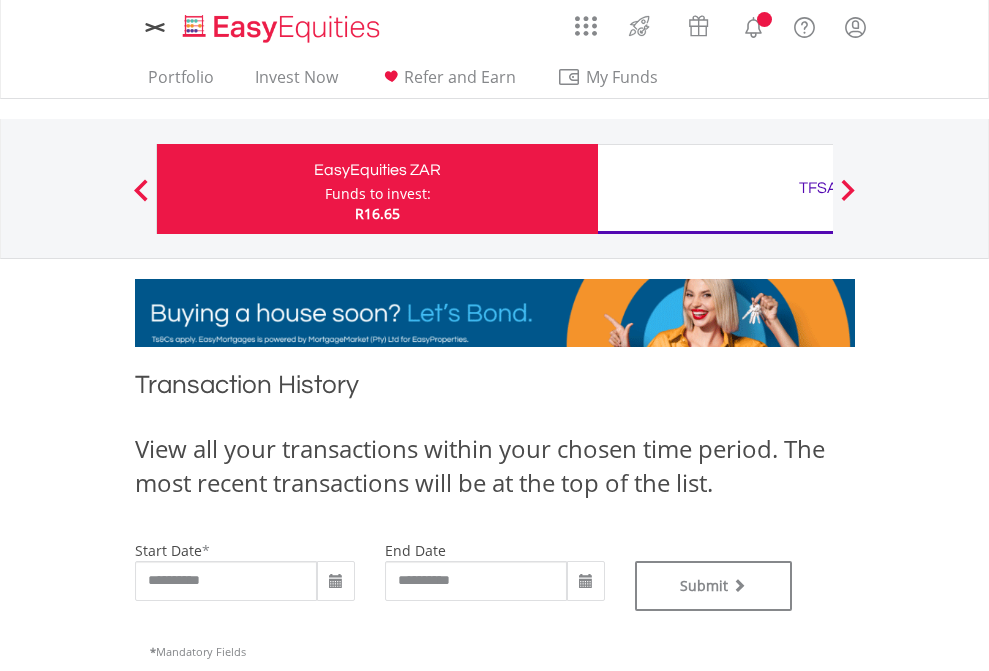 click on "TFSA" at bounding box center [818, 188] 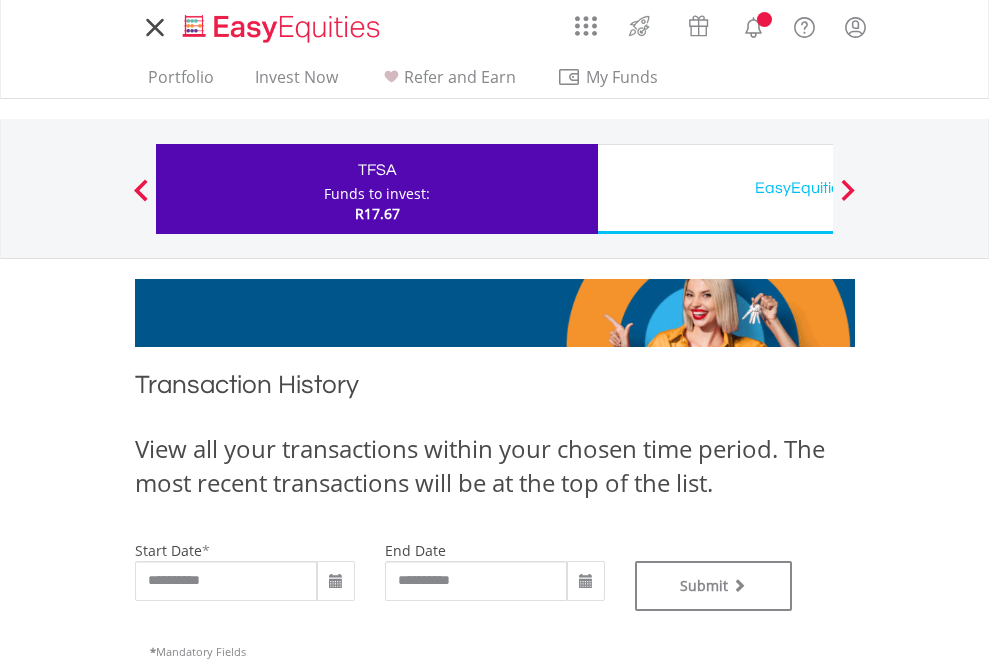 scroll, scrollTop: 0, scrollLeft: 0, axis: both 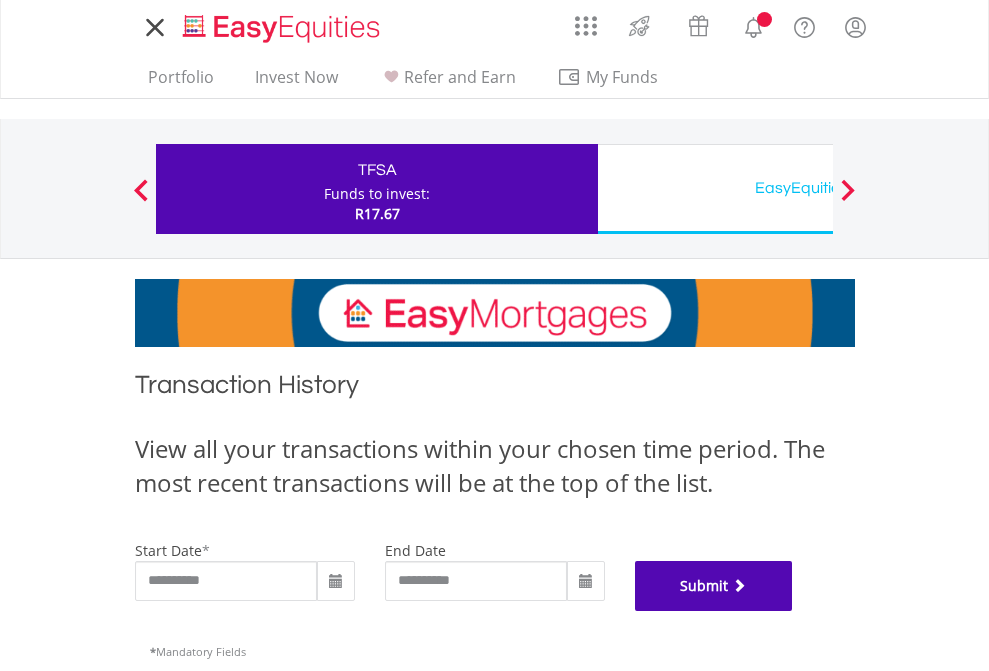 click on "Submit" at bounding box center (714, 586) 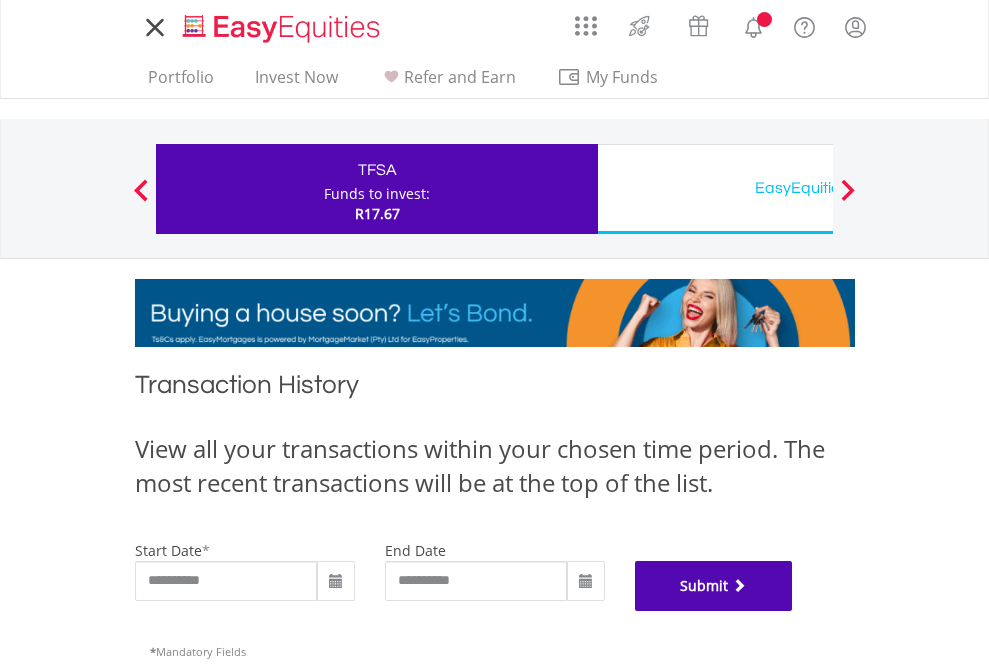 scroll, scrollTop: 811, scrollLeft: 0, axis: vertical 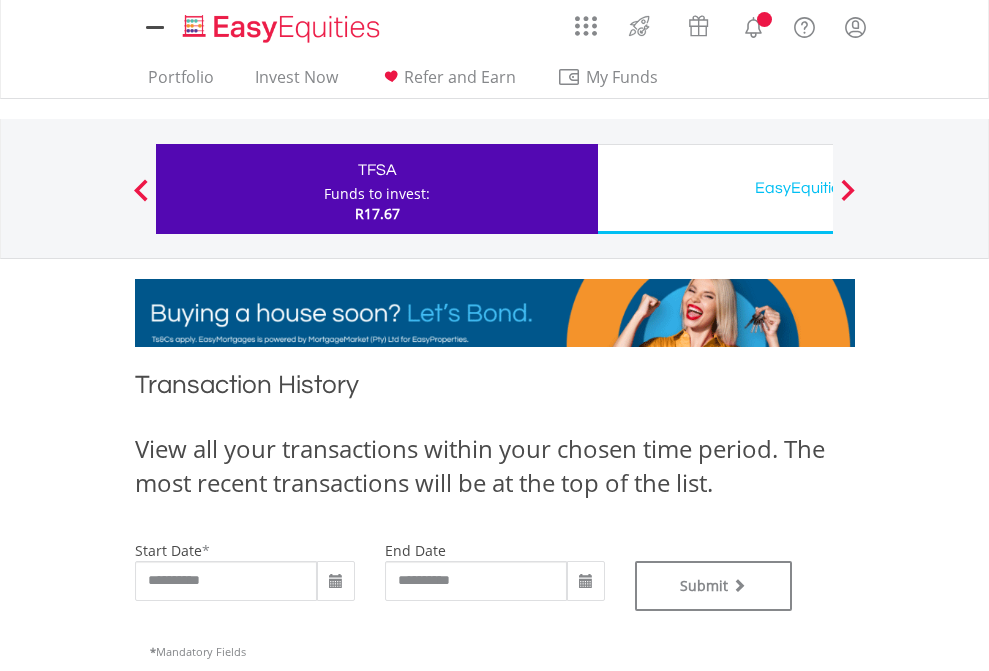 click on "EasyEquities USD" at bounding box center [818, 188] 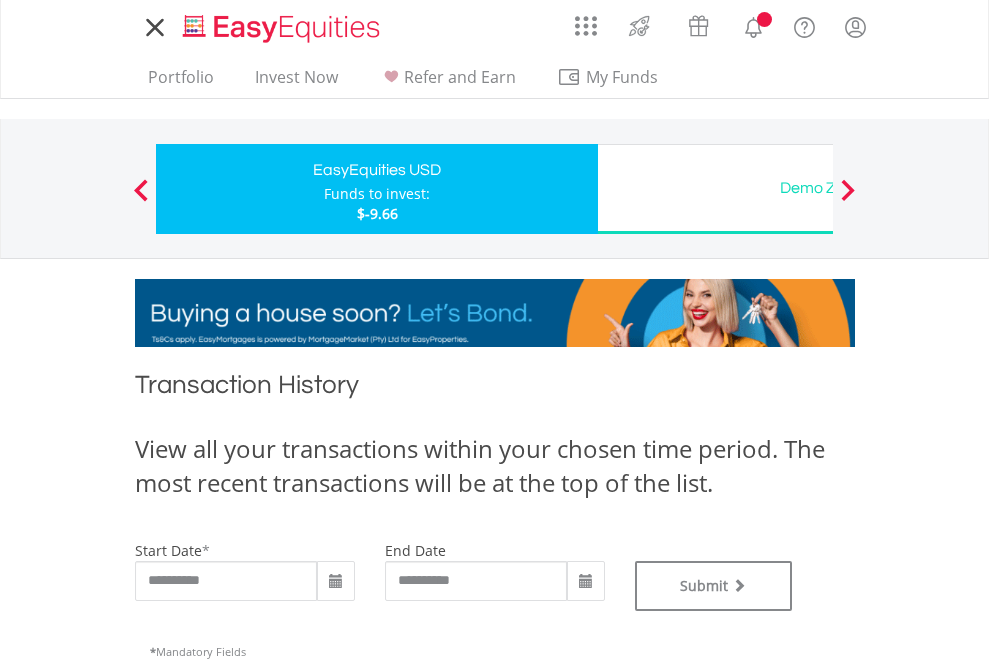 scroll, scrollTop: 0, scrollLeft: 0, axis: both 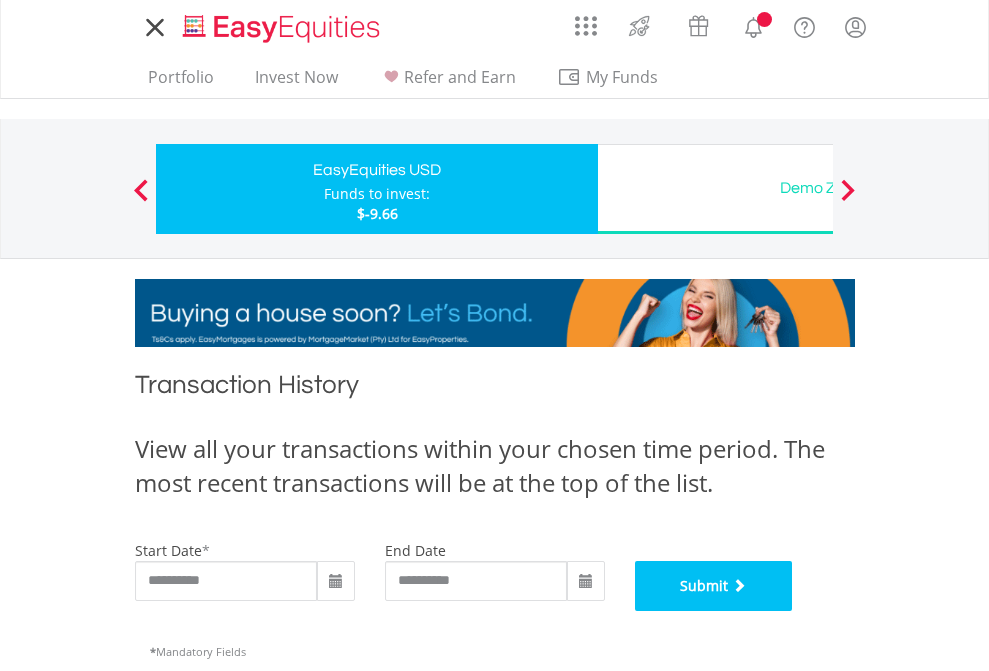 click on "Submit" at bounding box center (714, 586) 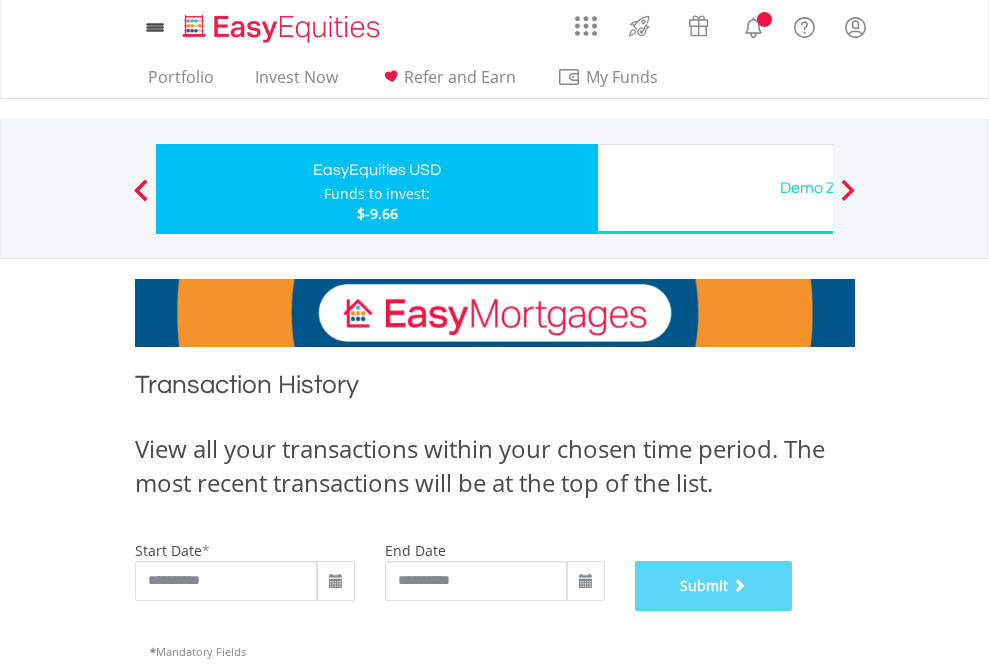 scroll, scrollTop: 811, scrollLeft: 0, axis: vertical 